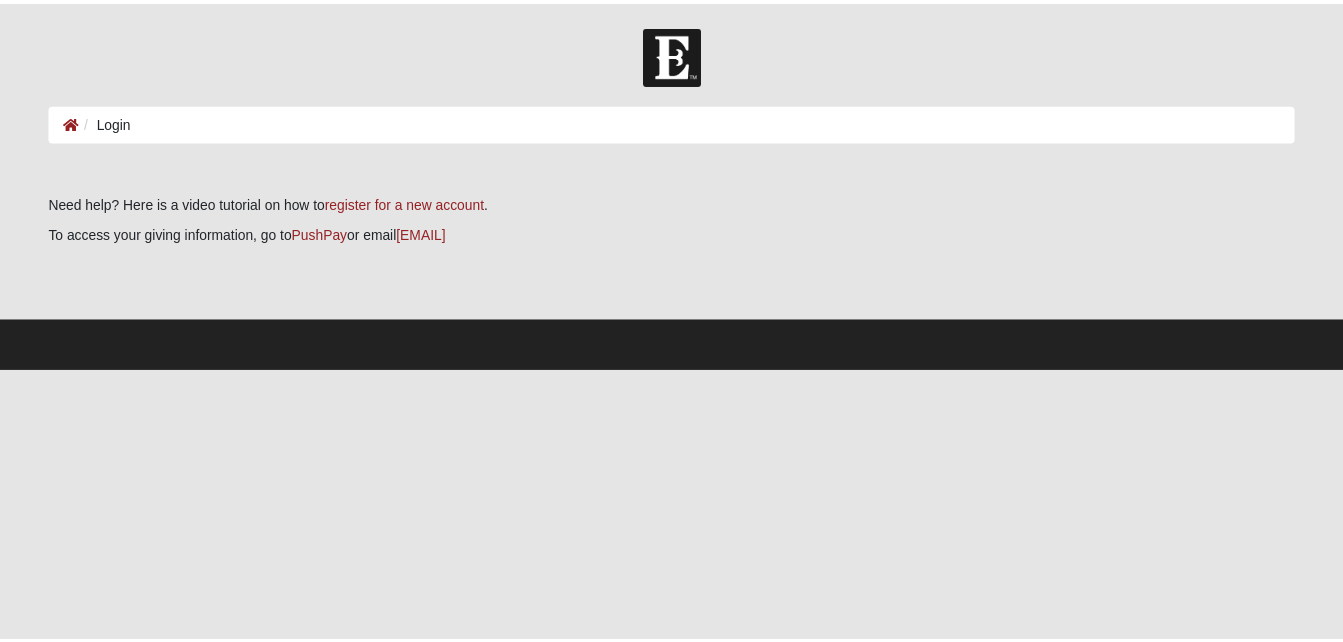 scroll, scrollTop: 0, scrollLeft: 0, axis: both 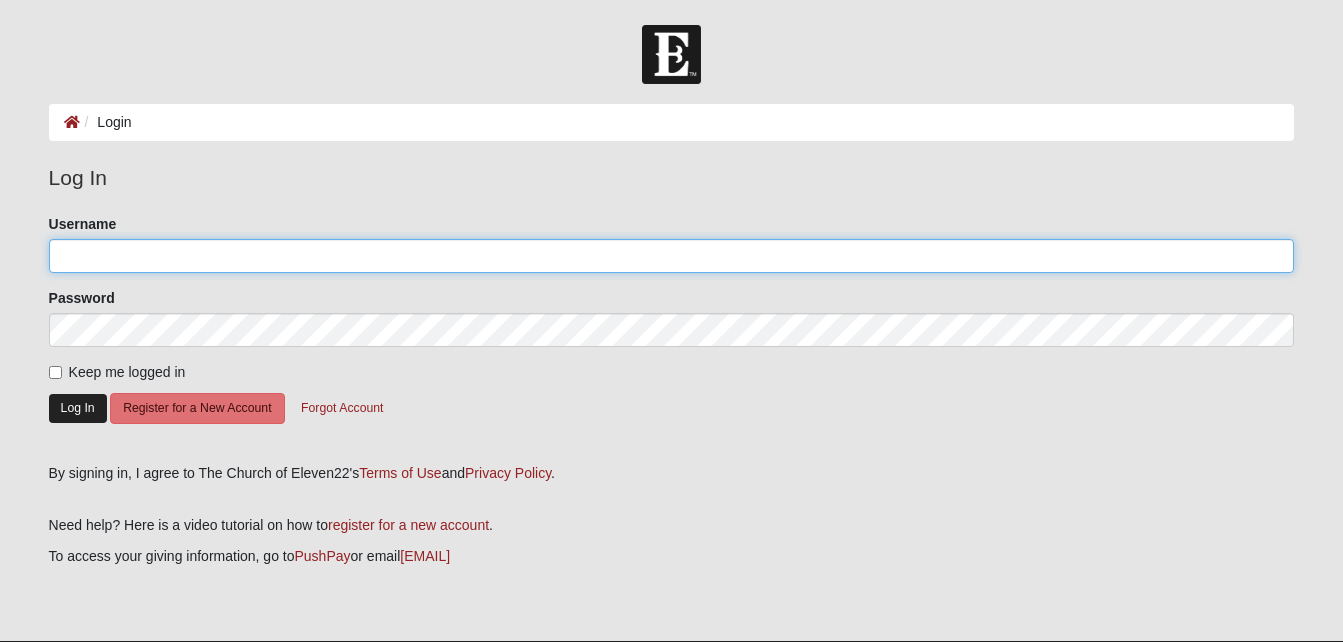 type on "[FIRST] [LAST]" 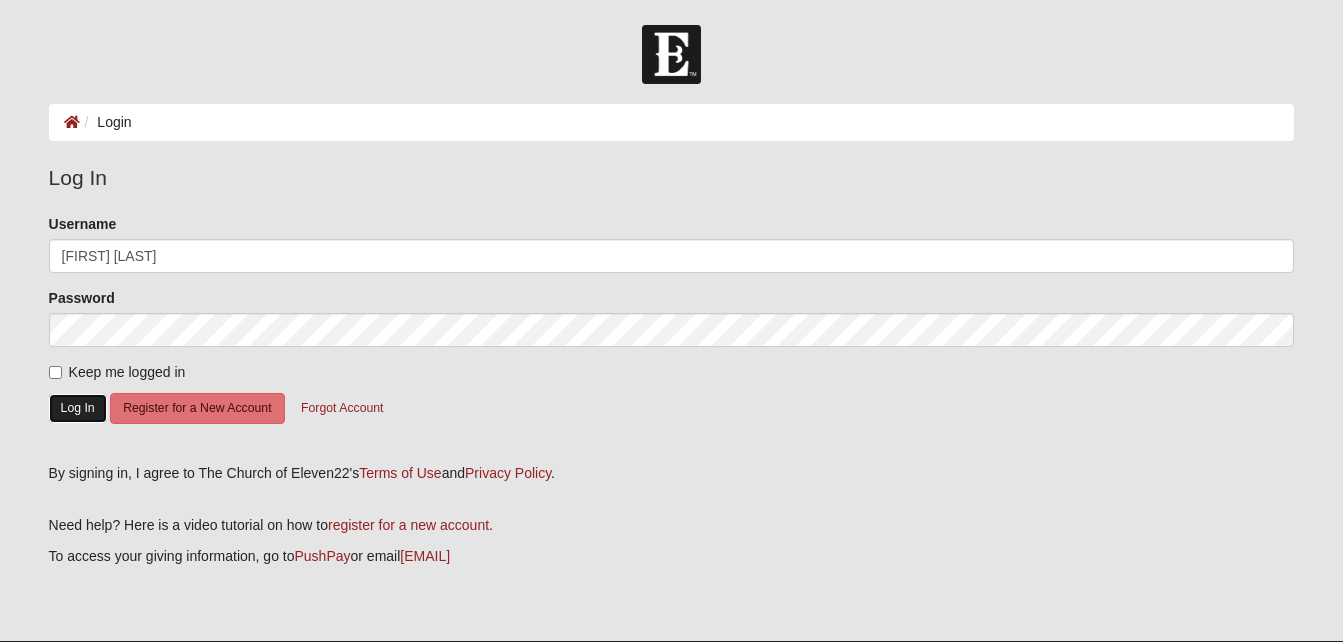 click on "Log In" 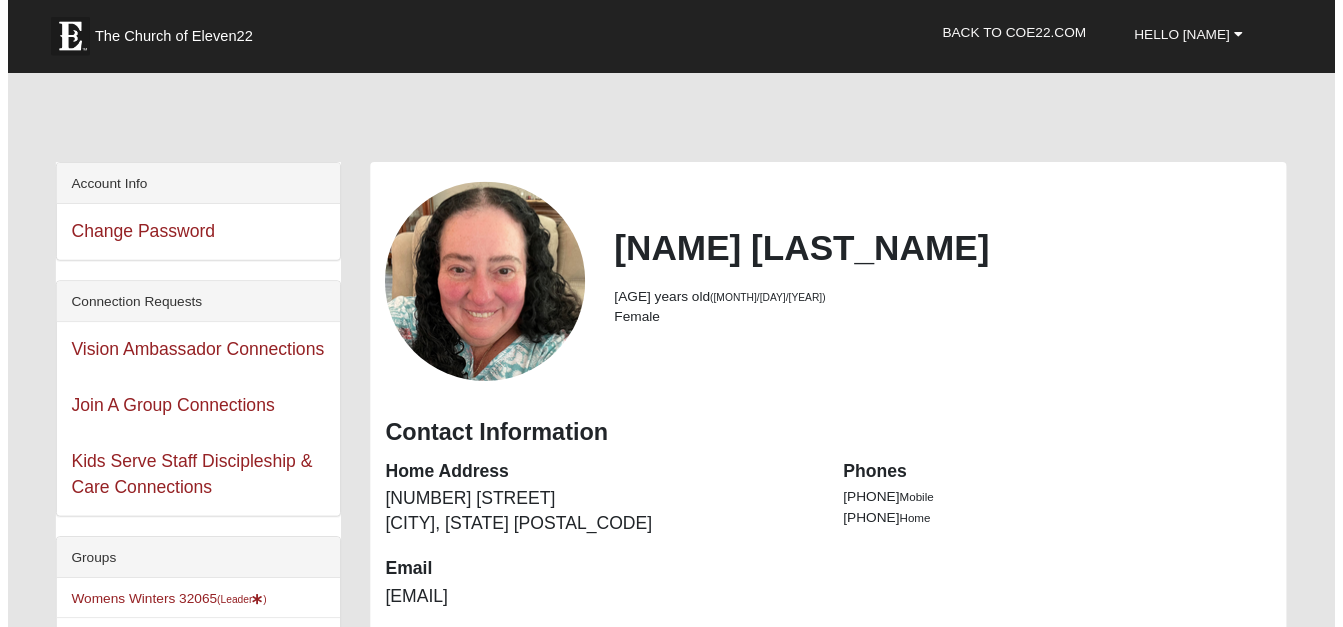 scroll, scrollTop: 0, scrollLeft: 0, axis: both 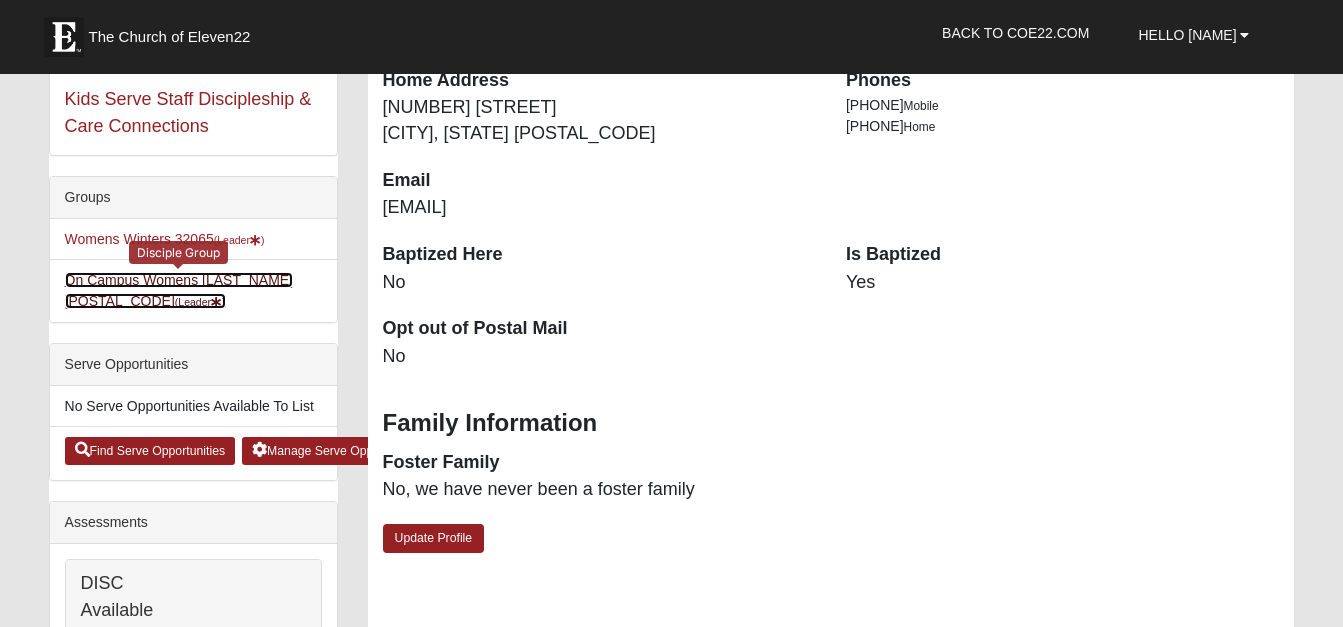 click on "On Campus Womens [LAST_NAME] [POSTAL_CODE] (Leader)" at bounding box center [179, 290] 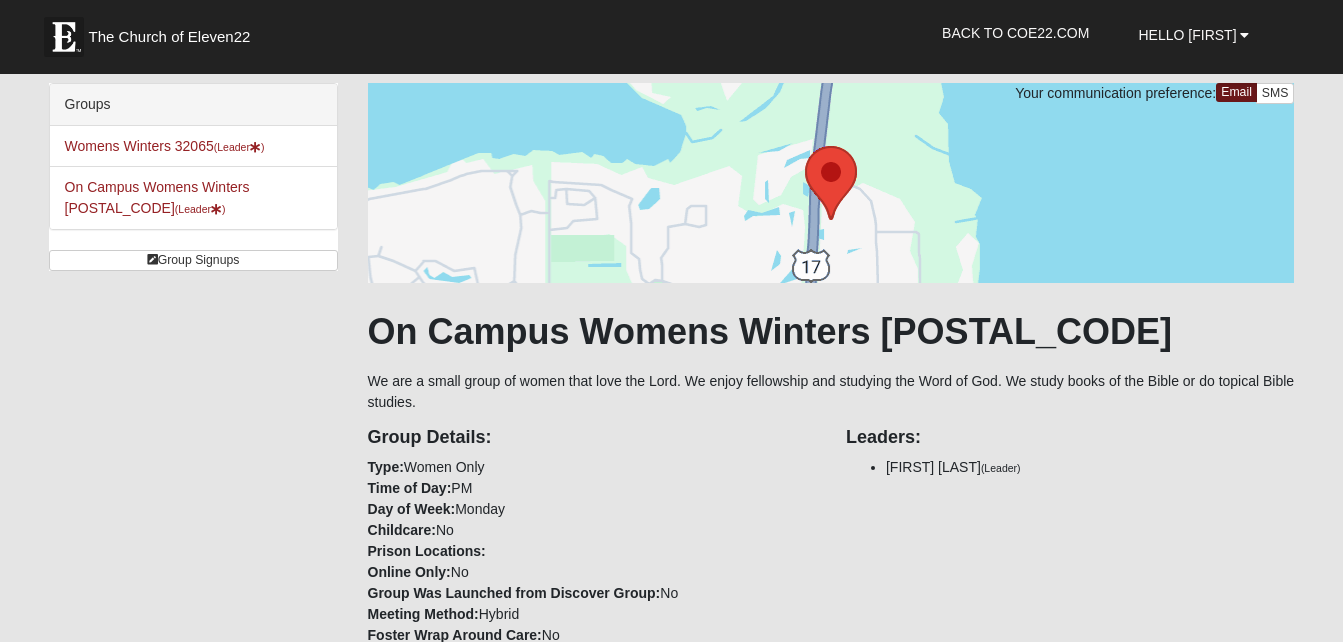 scroll, scrollTop: 0, scrollLeft: 0, axis: both 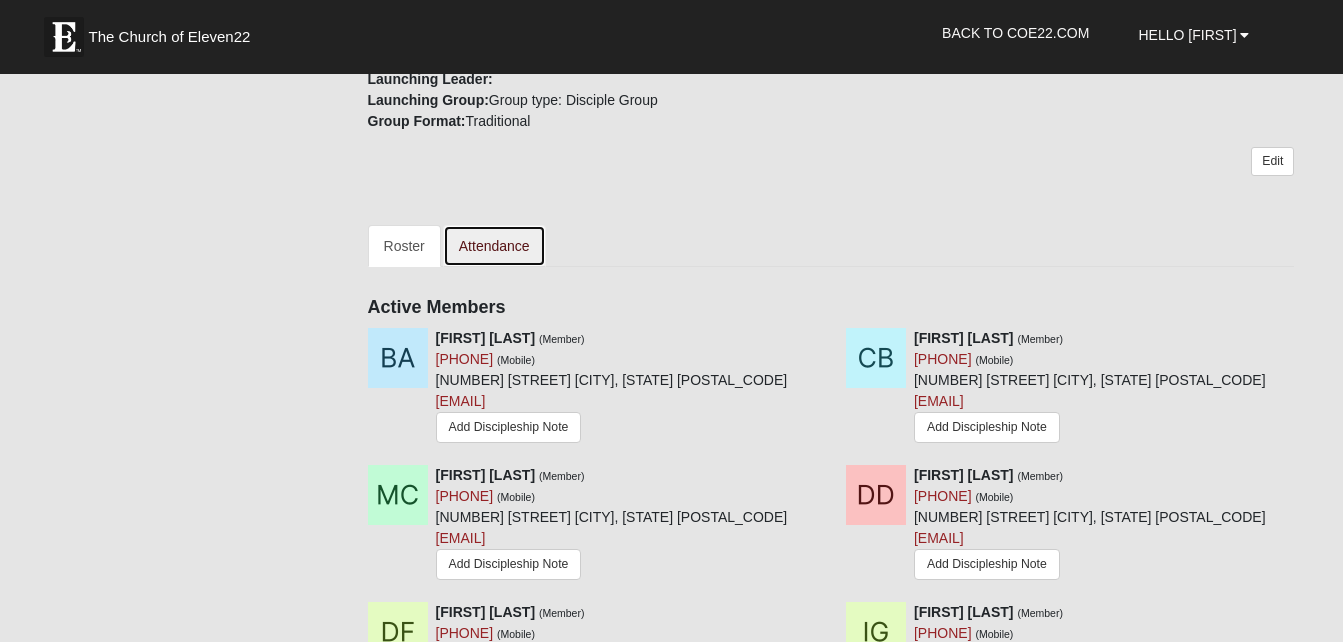 click on "Attendance" at bounding box center [494, 246] 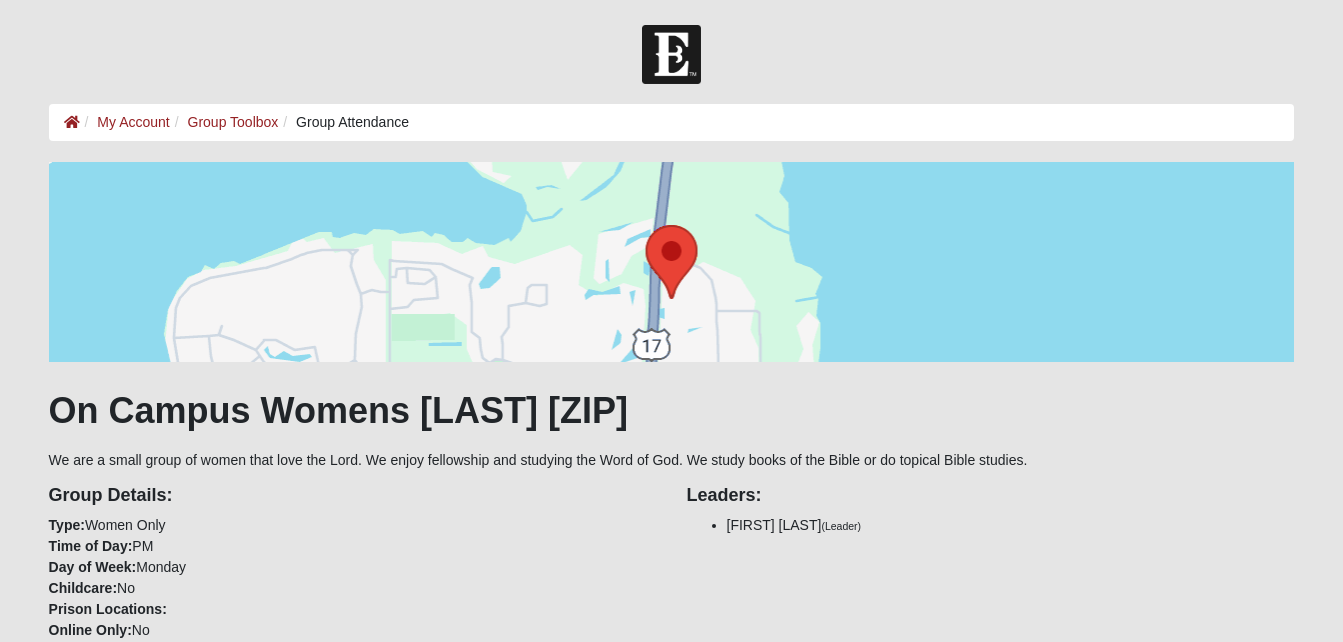 scroll, scrollTop: 0, scrollLeft: 0, axis: both 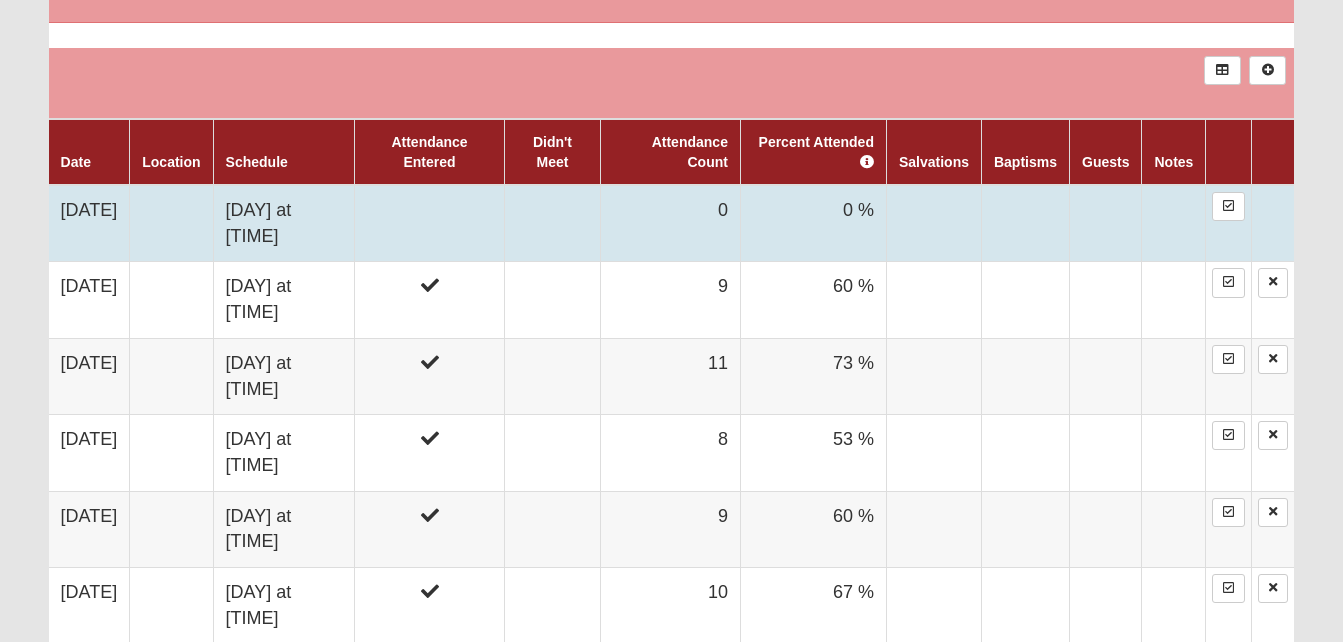 click on "0" at bounding box center (670, 223) 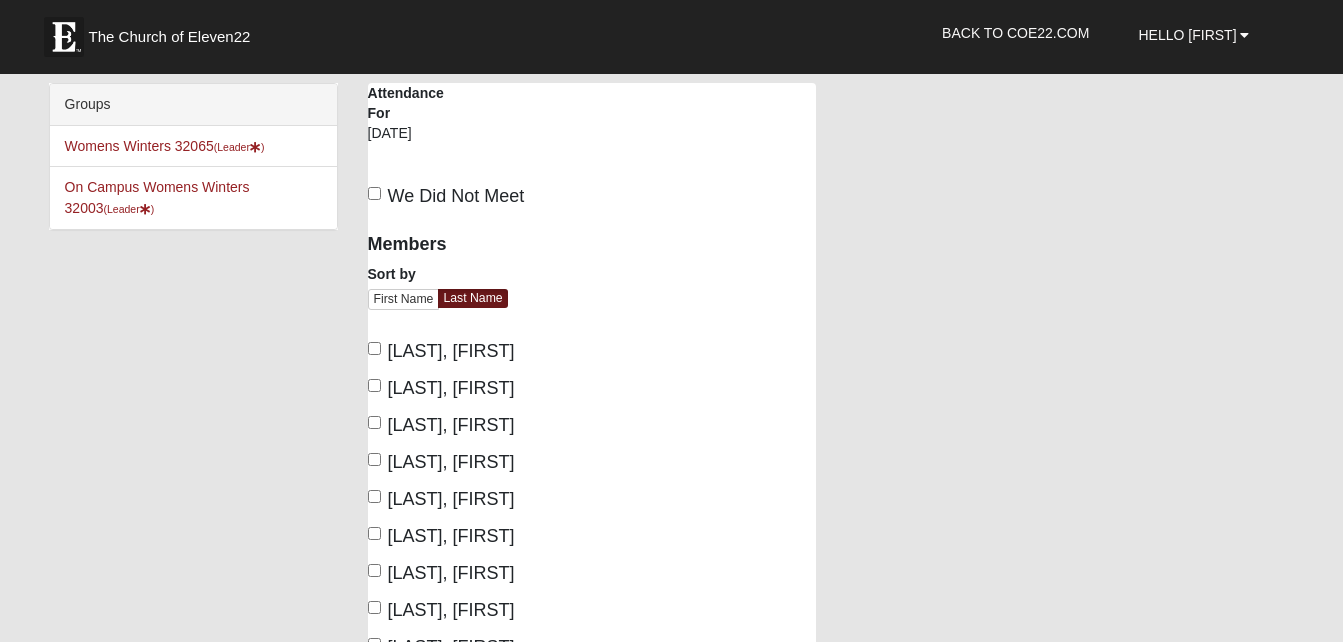 scroll, scrollTop: 0, scrollLeft: 0, axis: both 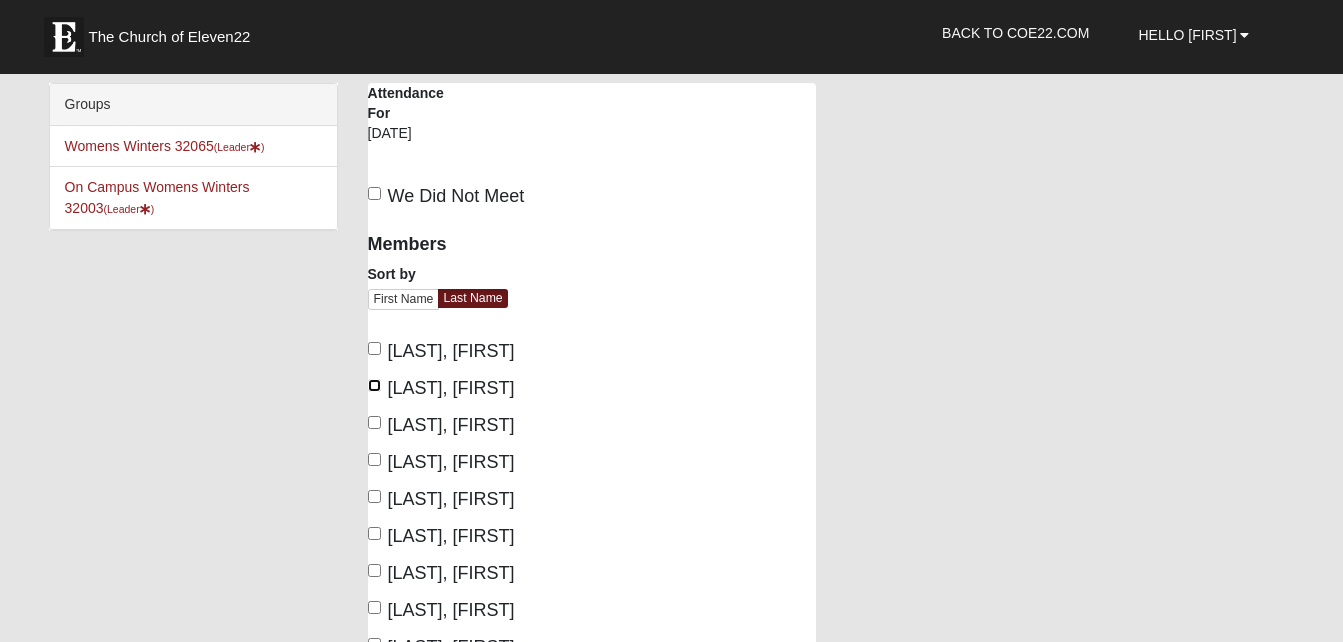 click on "Brown, Christy" at bounding box center [374, 385] 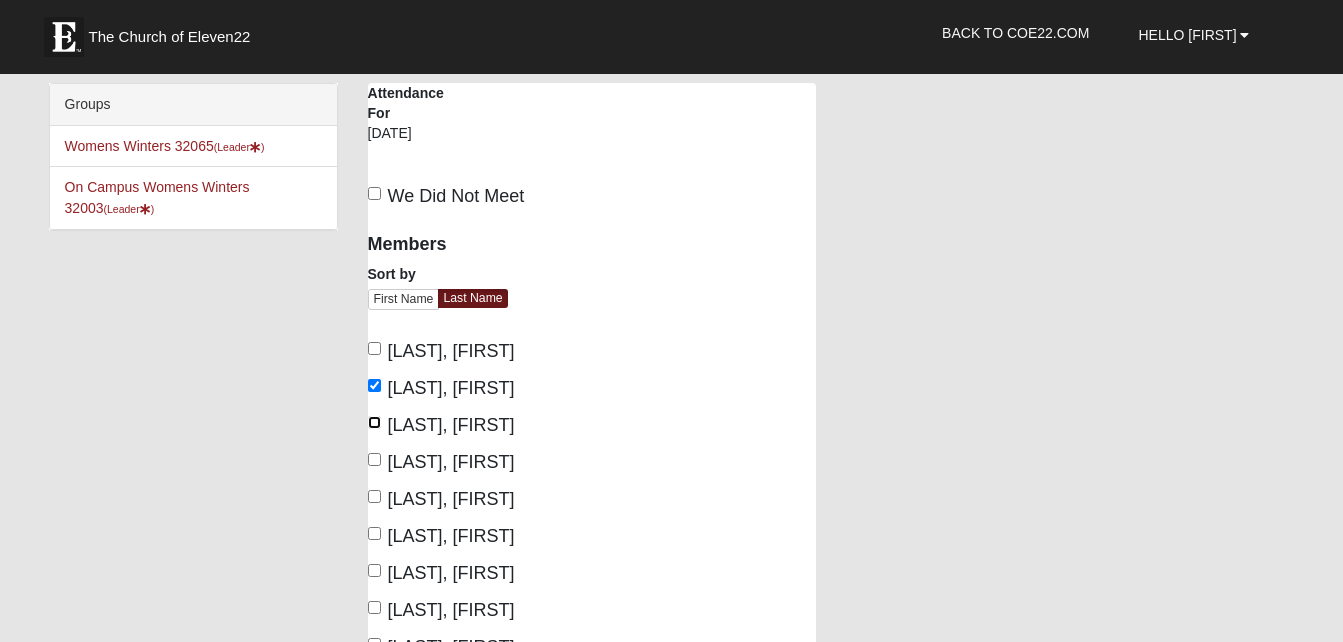 click on "Calpo, Melissa" at bounding box center (374, 422) 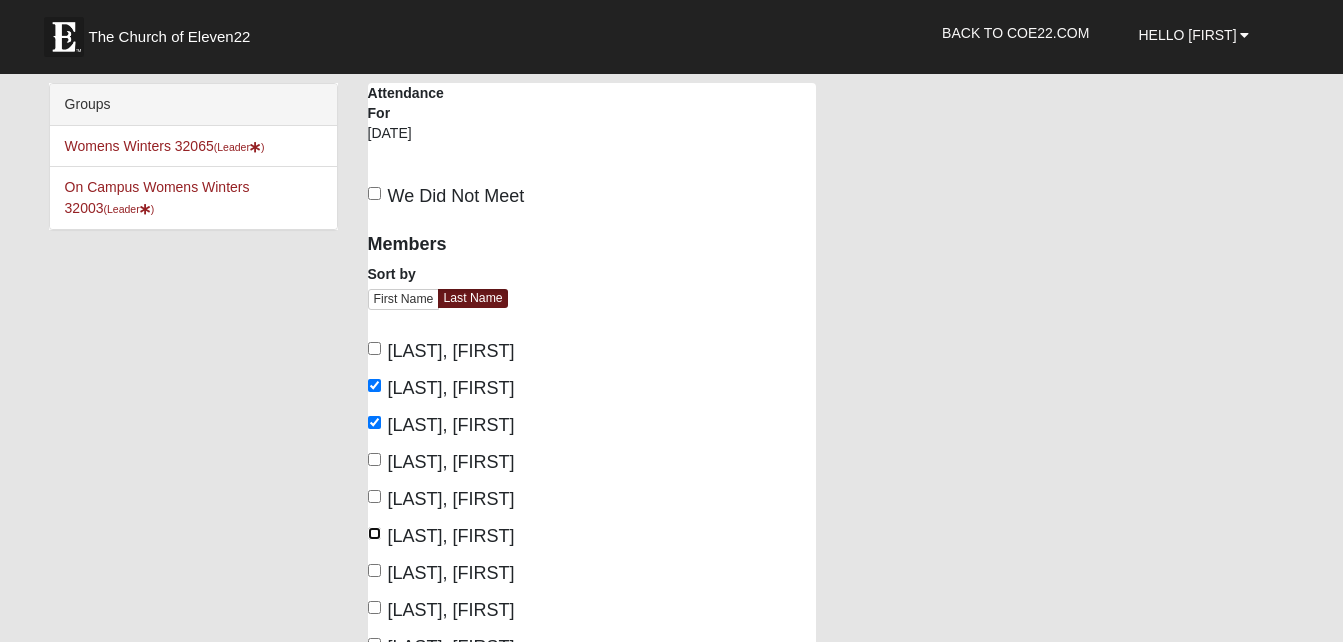 click on "Green, Ione" at bounding box center (374, 533) 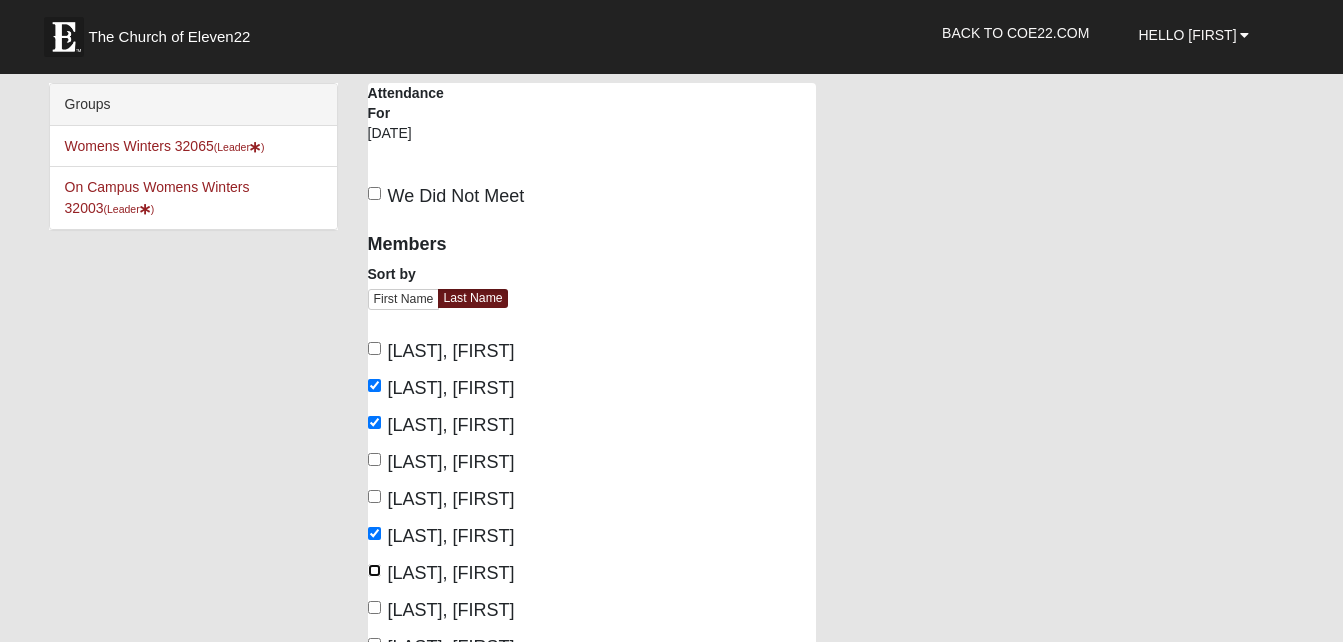 click on "Hopper-DeLuca, Delores" at bounding box center [374, 570] 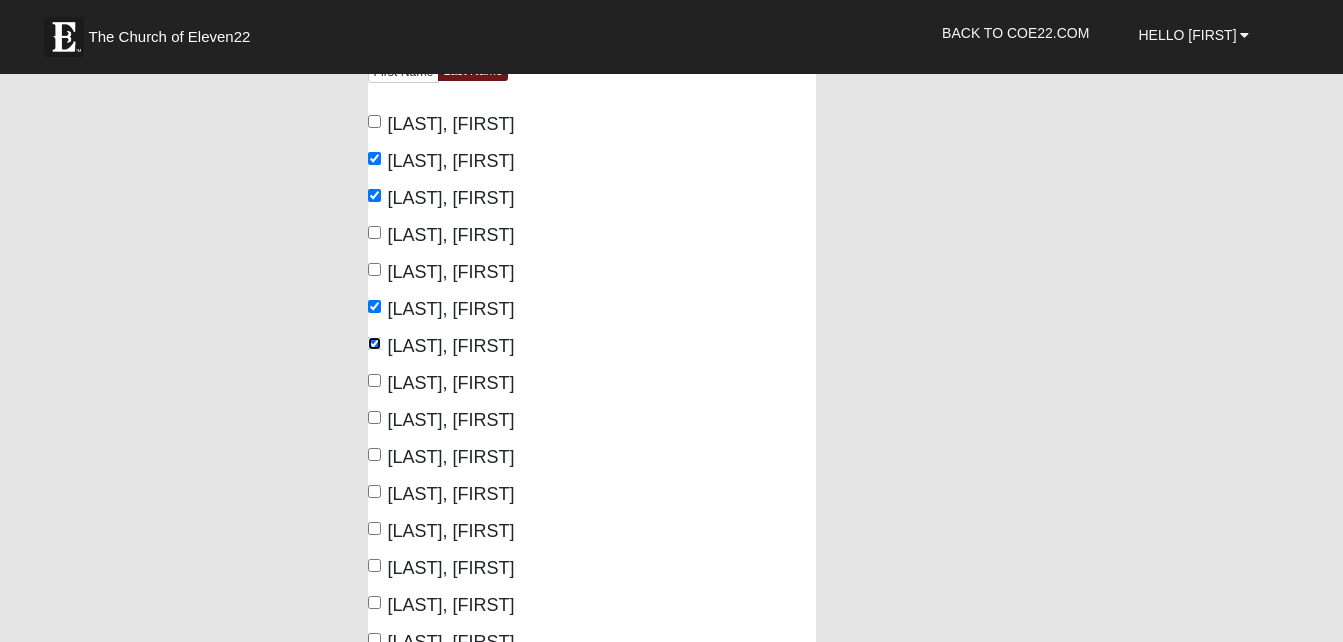 scroll, scrollTop: 280, scrollLeft: 0, axis: vertical 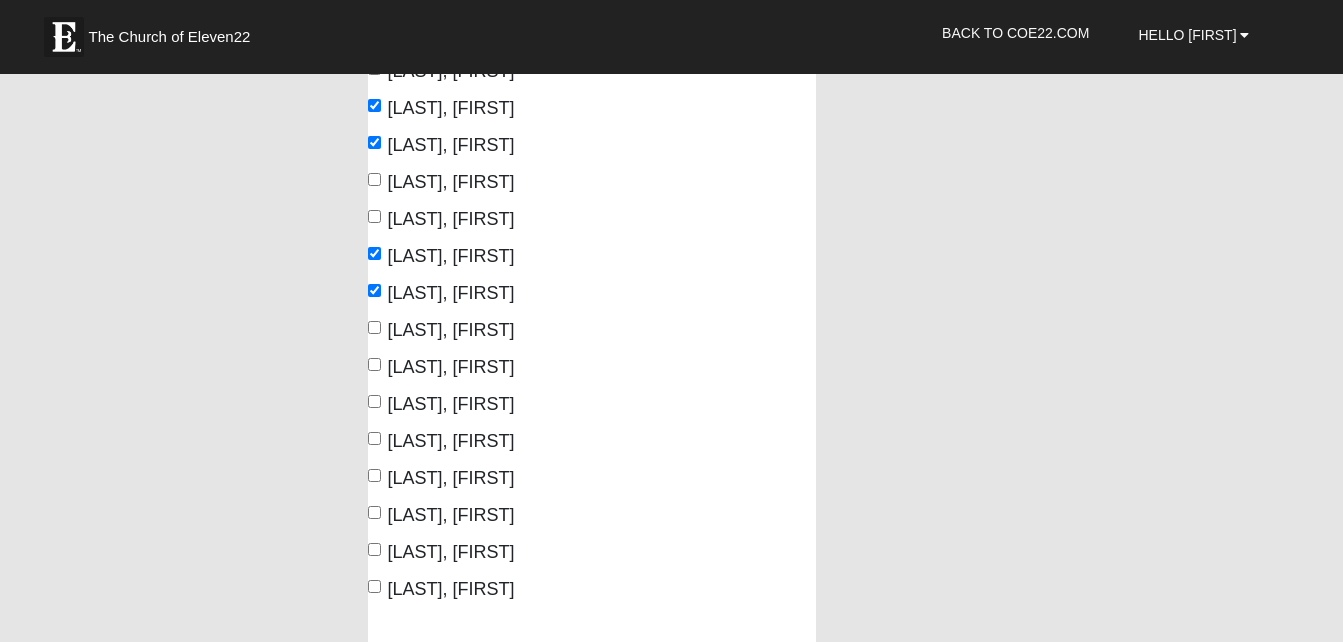 click on "King, Deb" at bounding box center (441, 330) 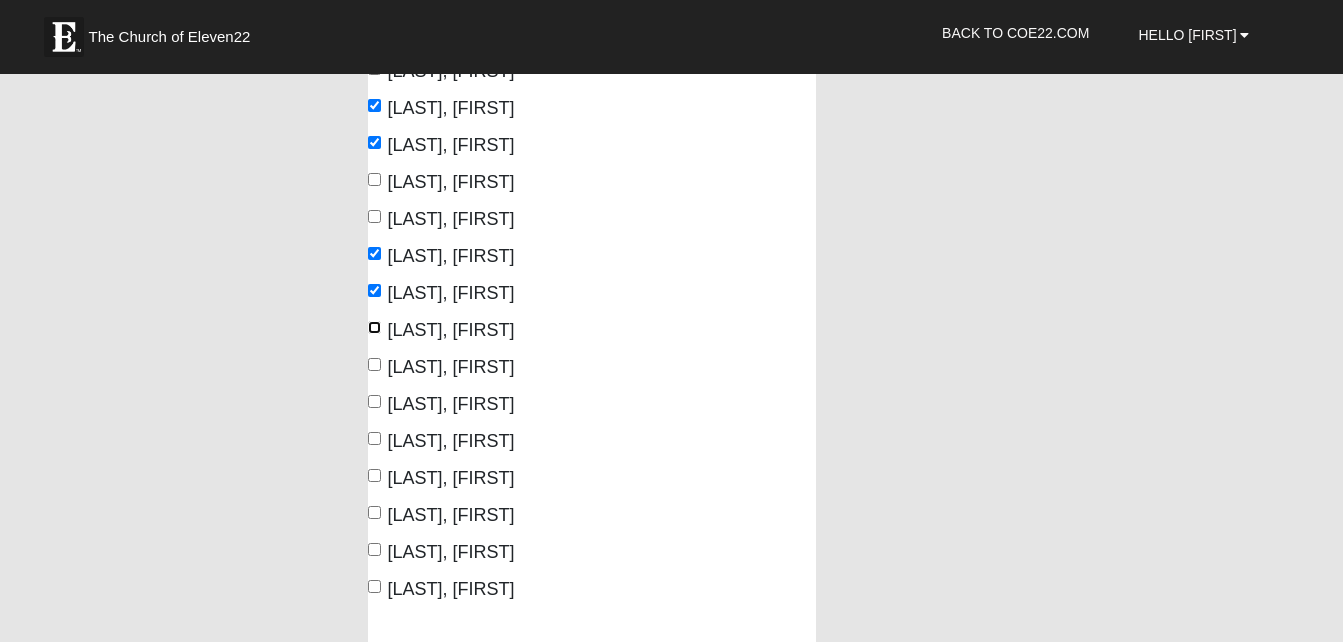 click on "King, Deb" at bounding box center [374, 327] 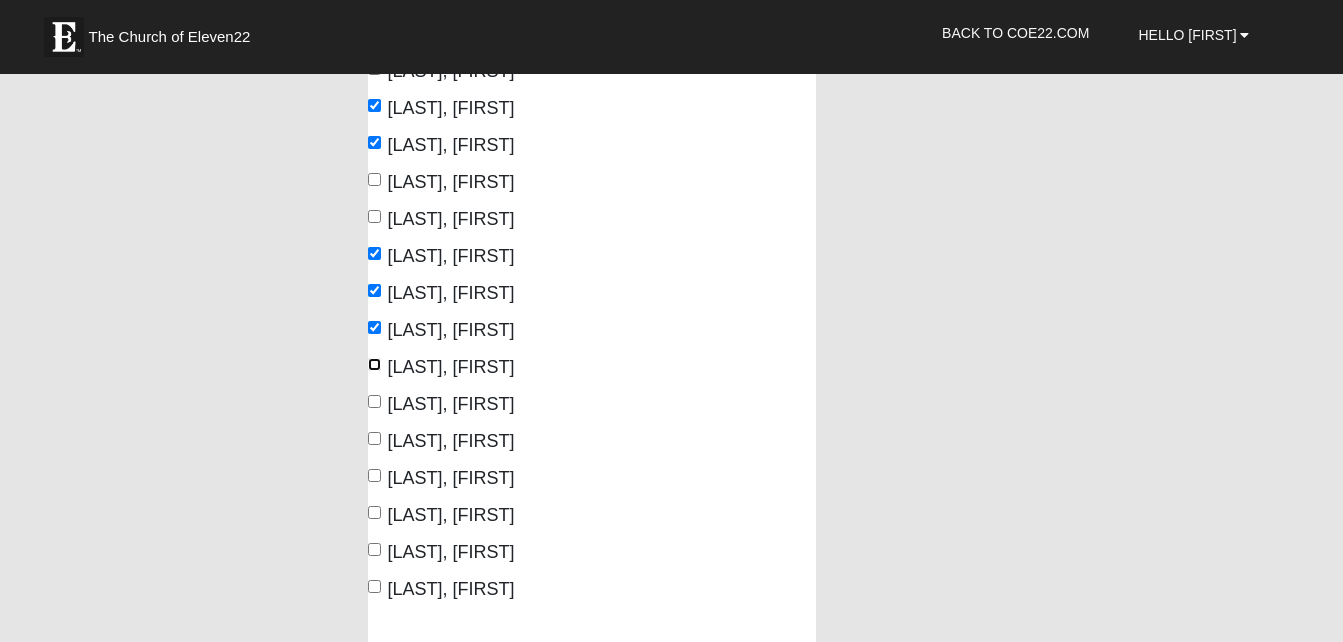 click on "Lyon, Sasha" at bounding box center [374, 364] 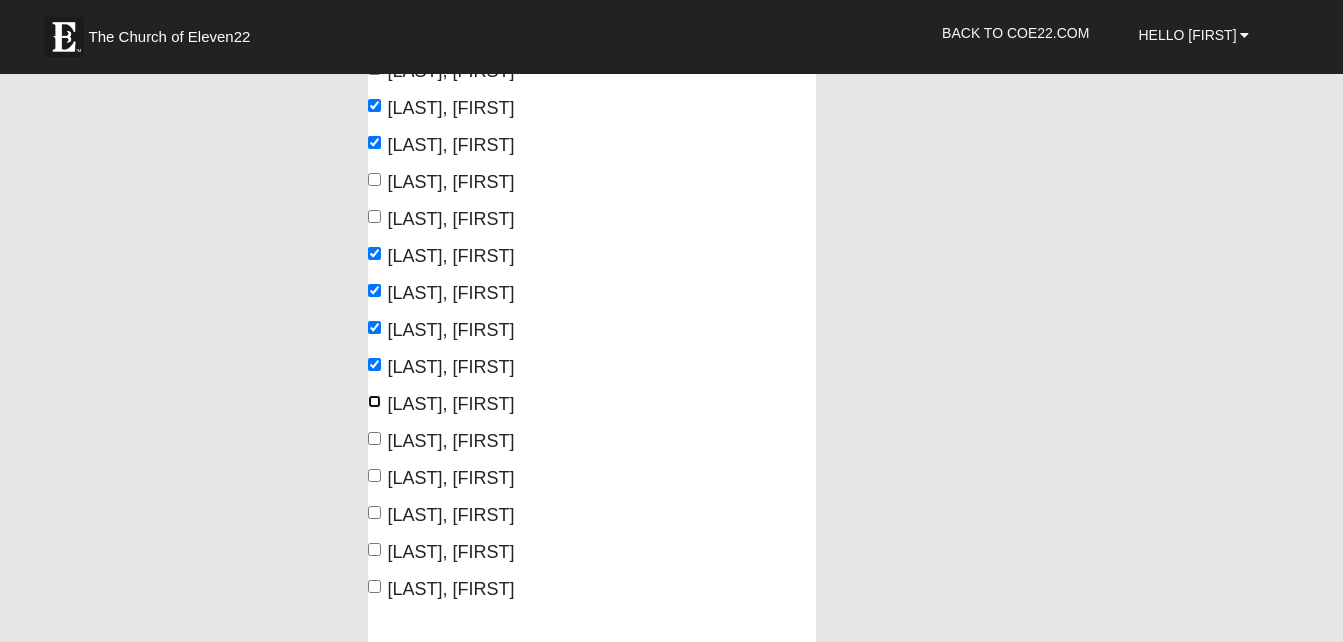 click on "Puentes, Emily" at bounding box center [374, 401] 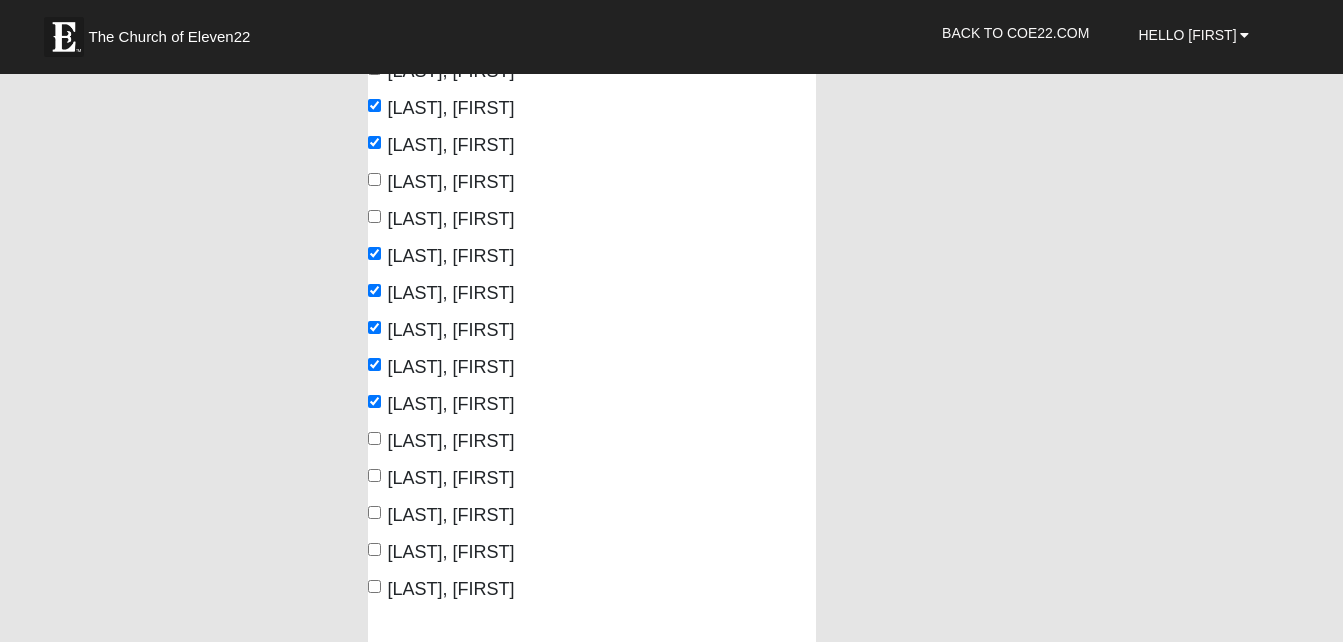 click on "Schmidl, Tami" at bounding box center [451, 515] 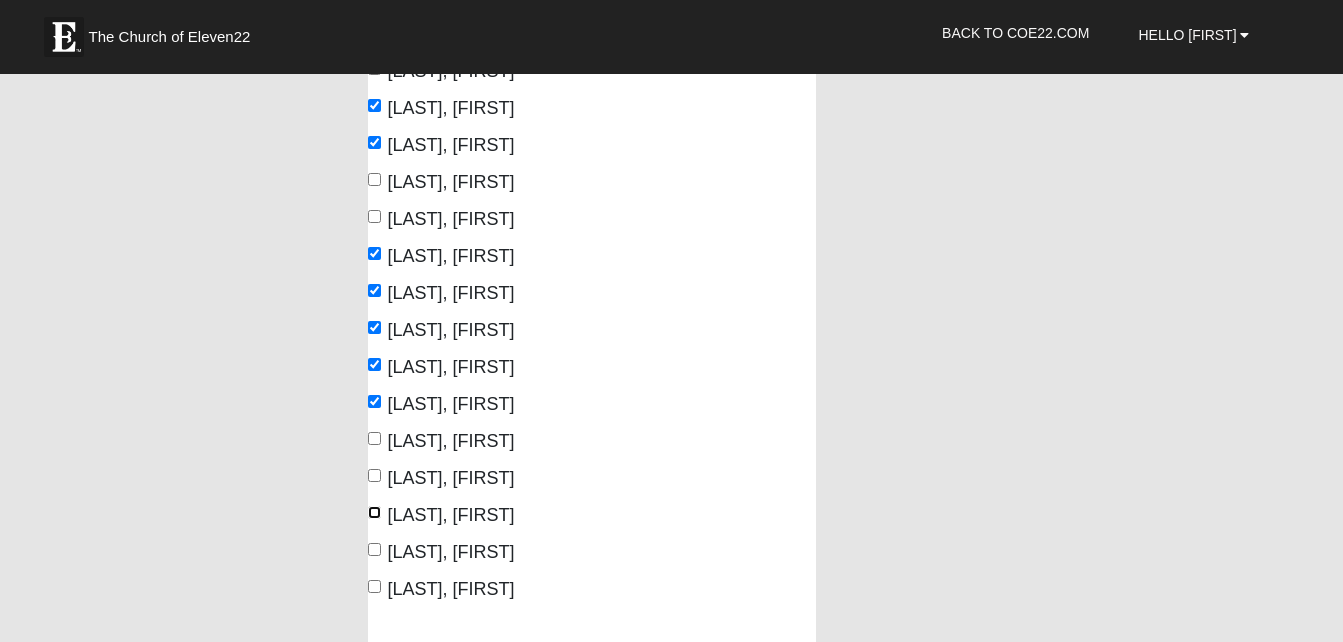 click on "Schmidl, Tami" at bounding box center [374, 512] 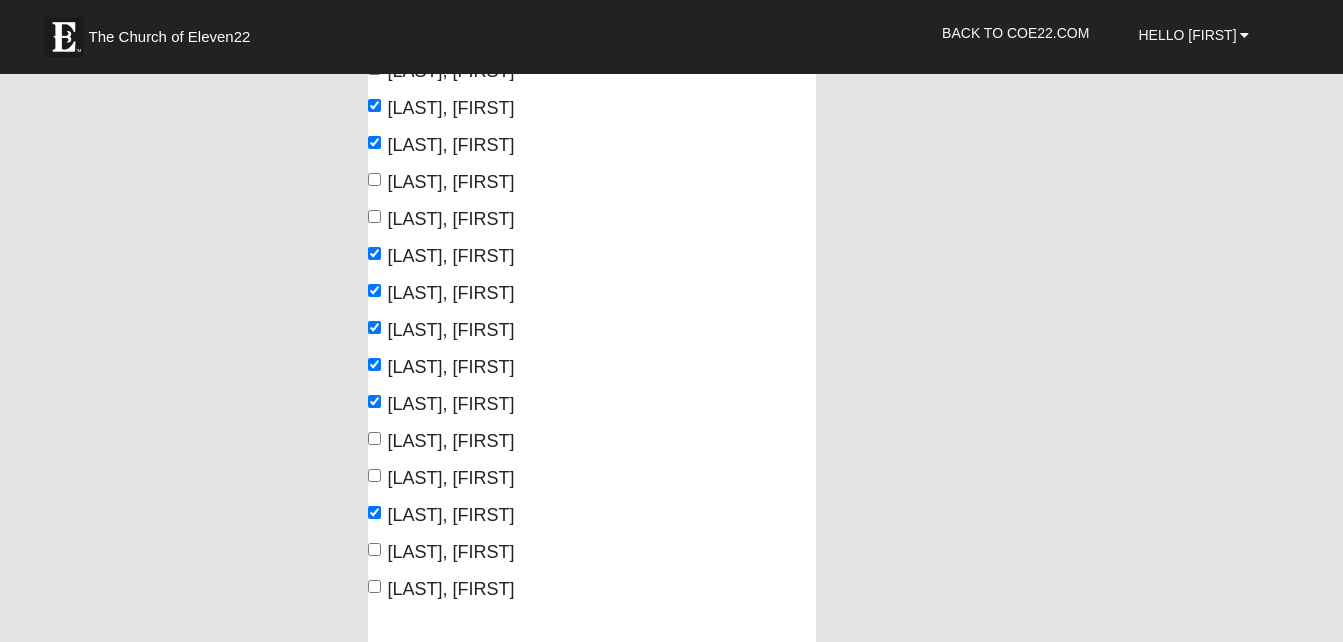 click on "Scholl, Ashli" at bounding box center [441, 552] 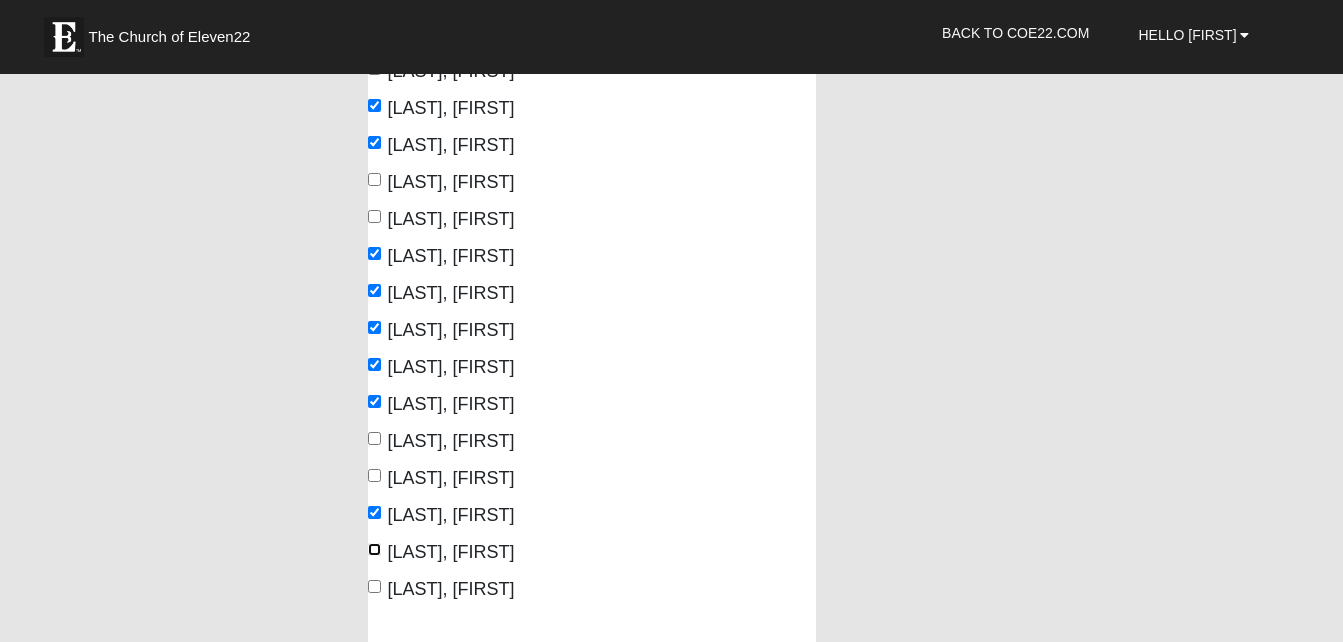 click on "Scholl, Ashli" at bounding box center (374, 549) 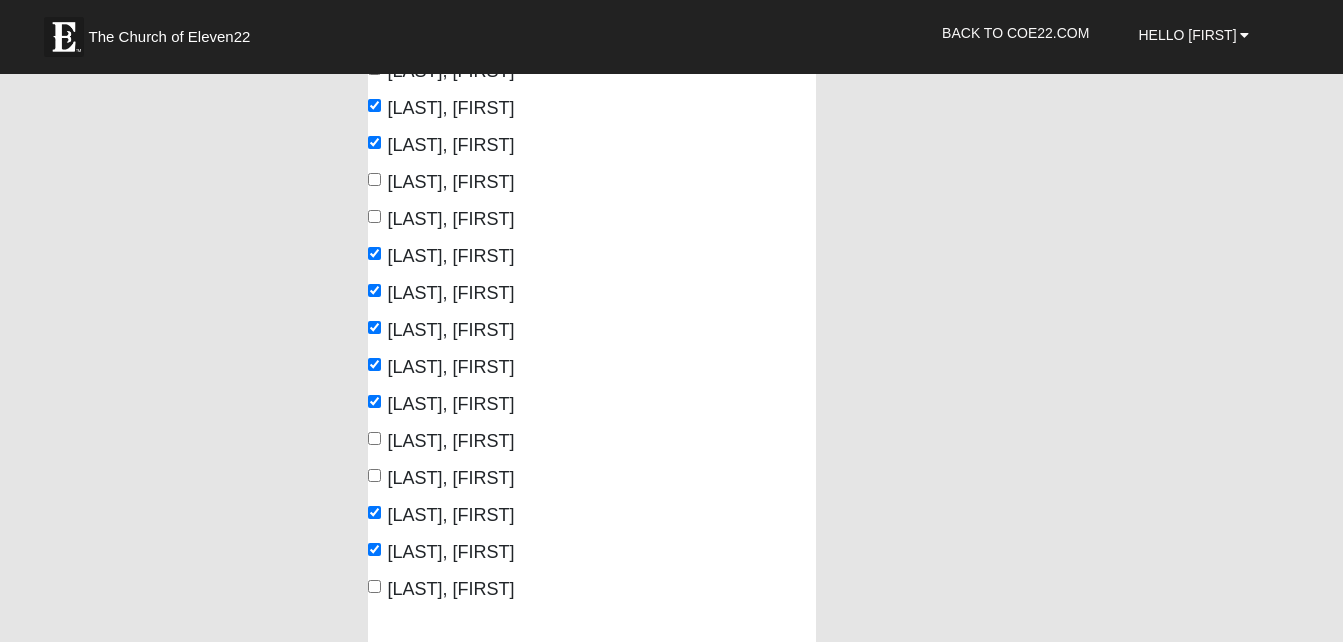 click on "Winters, Mary" at bounding box center (441, 589) 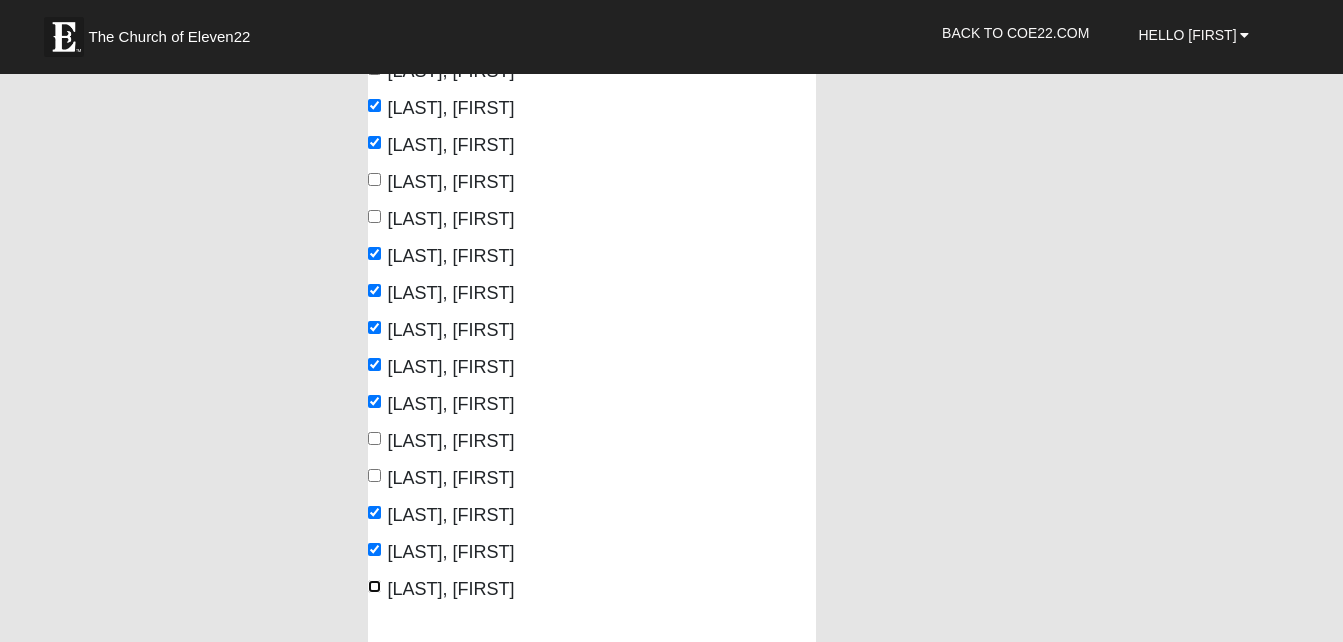 click on "Winters, Mary" at bounding box center [374, 586] 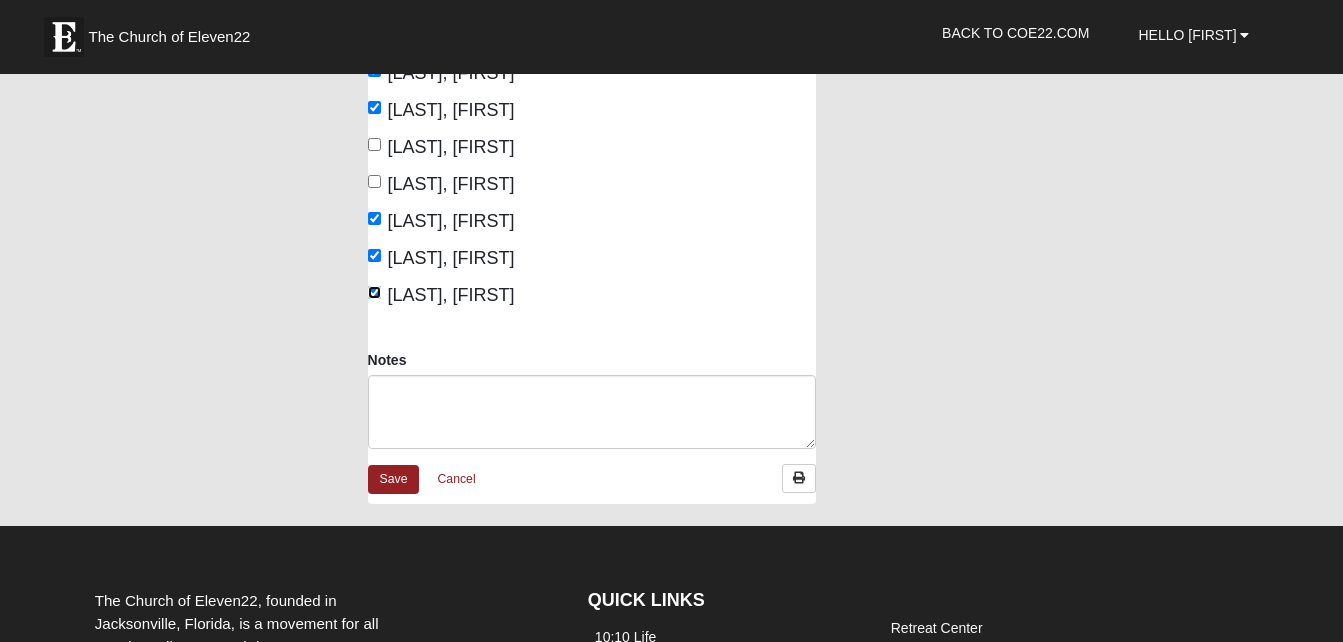 scroll, scrollTop: 600, scrollLeft: 0, axis: vertical 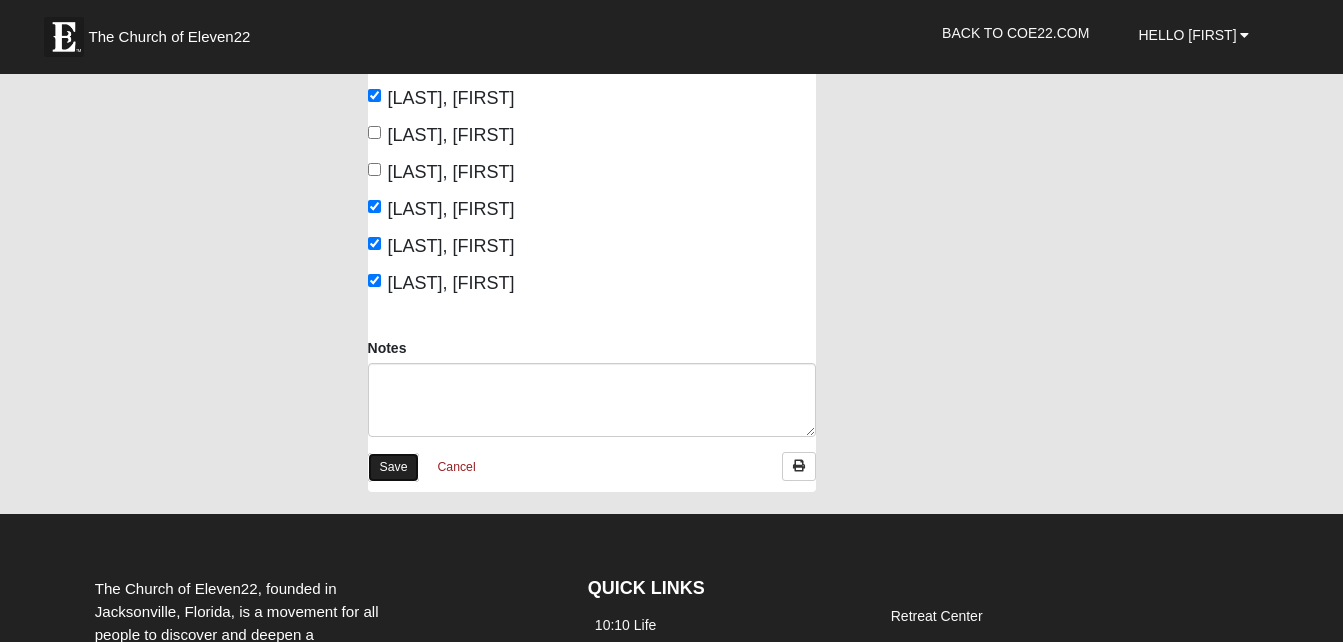 click on "Save" at bounding box center [394, 467] 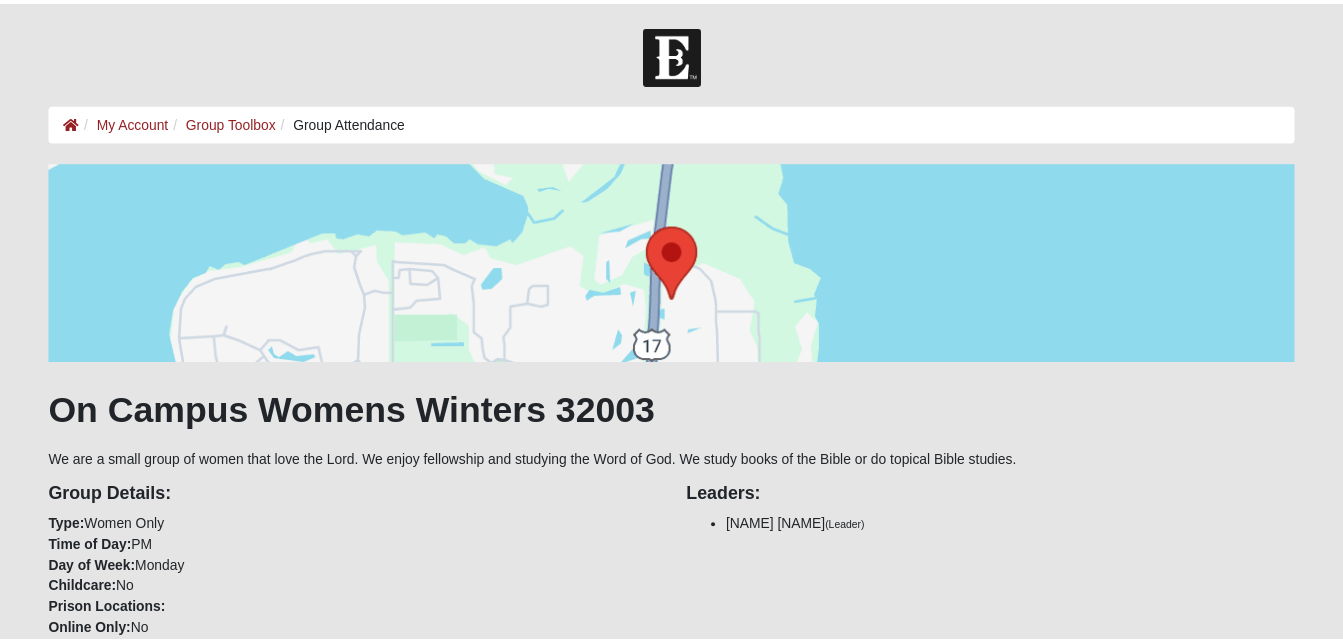 scroll, scrollTop: 0, scrollLeft: 0, axis: both 